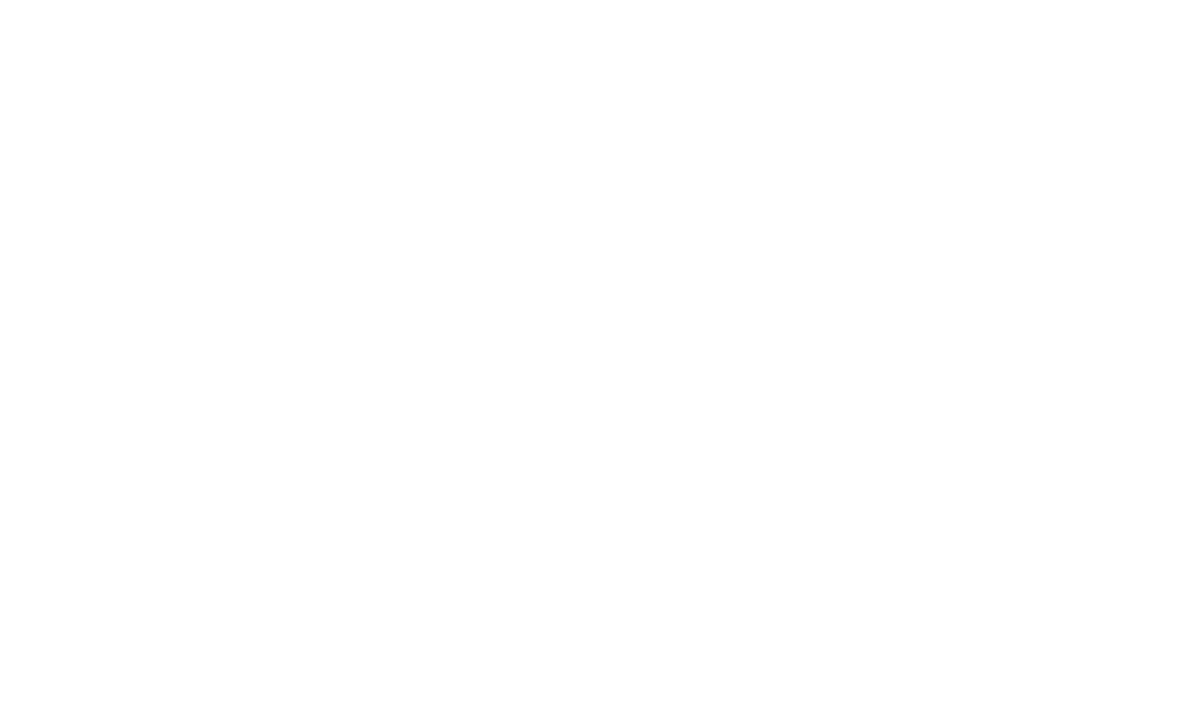 scroll, scrollTop: 0, scrollLeft: 0, axis: both 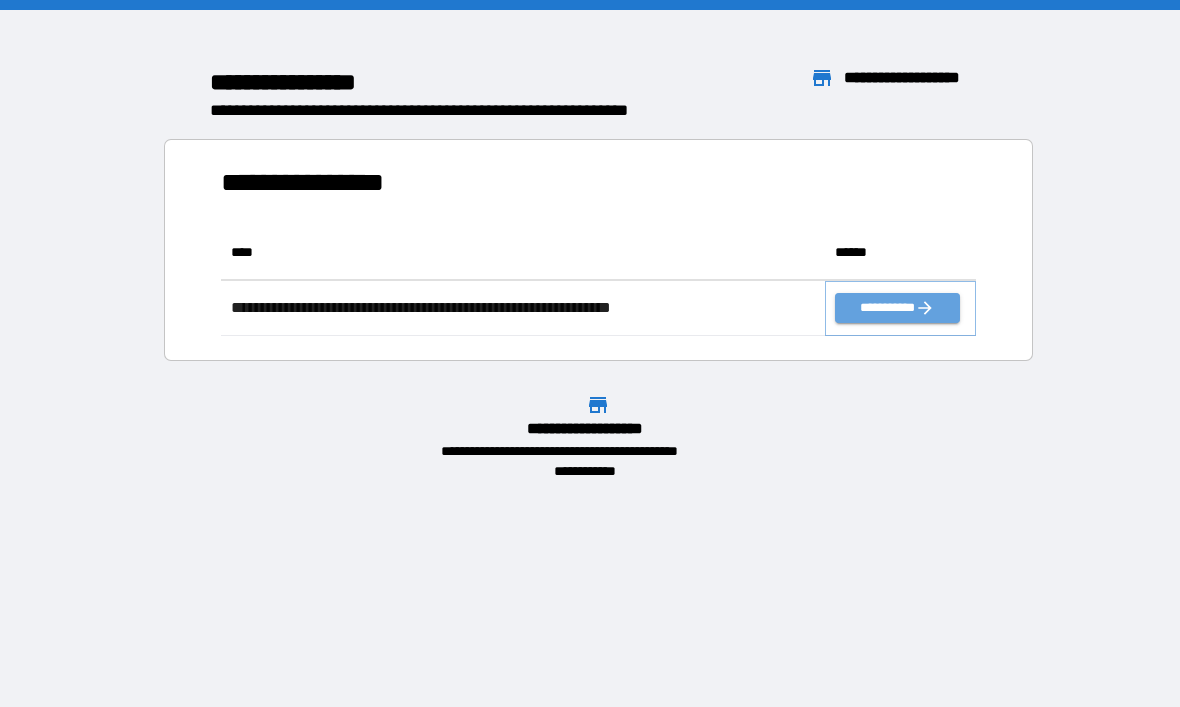 click on "**********" at bounding box center [897, 308] 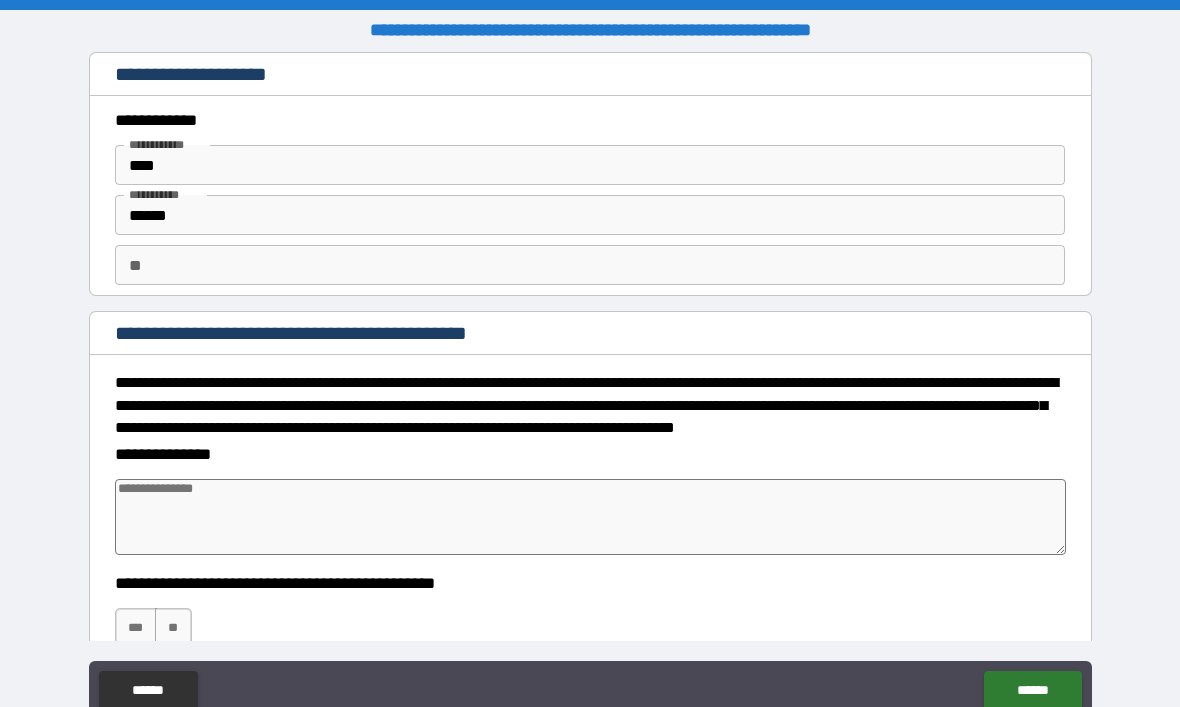 type on "*" 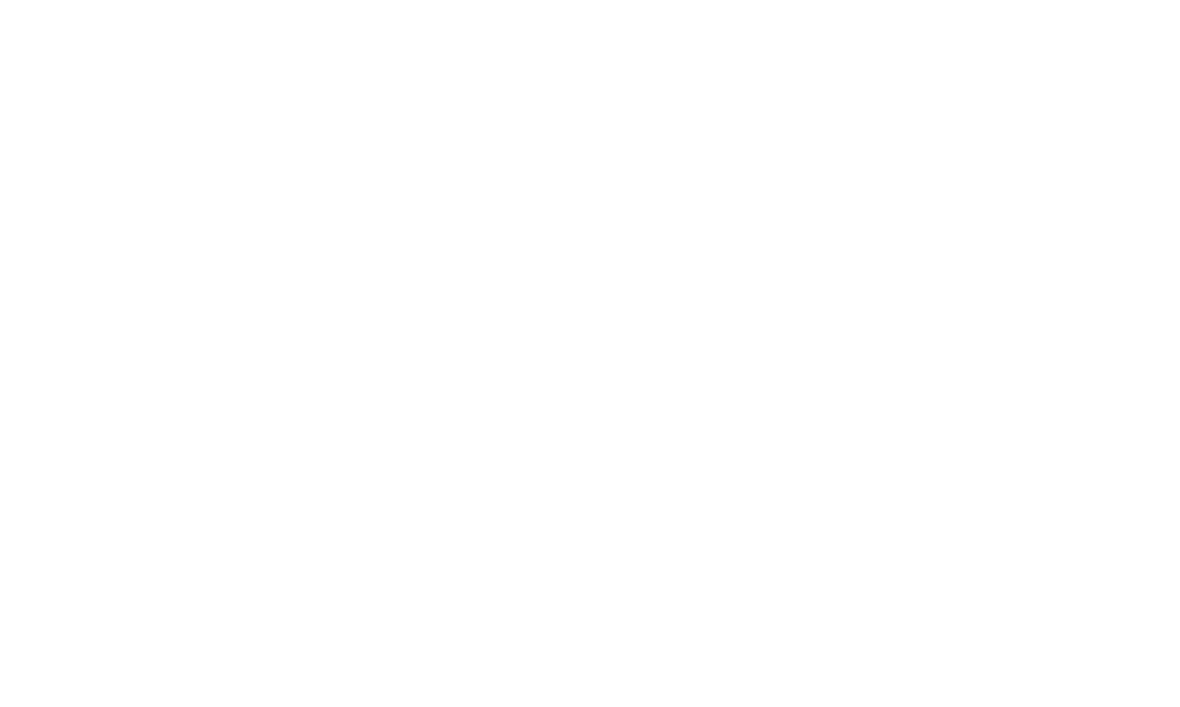 scroll, scrollTop: 0, scrollLeft: 0, axis: both 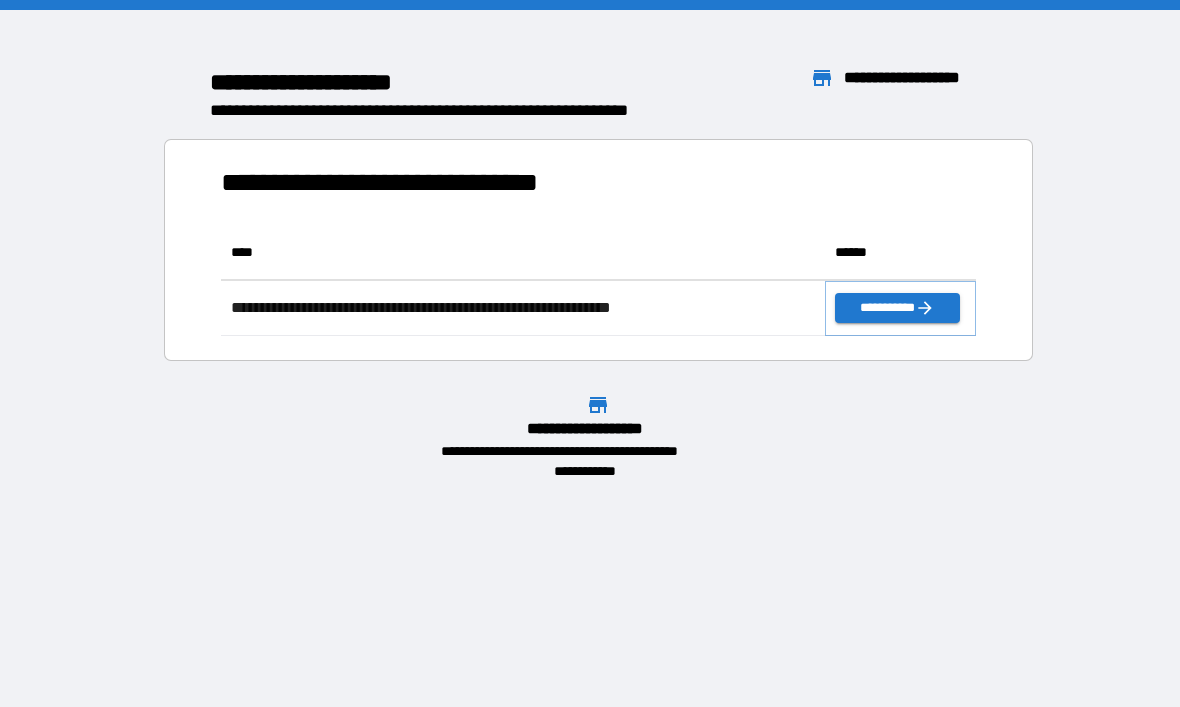 click on "**********" at bounding box center [897, 308] 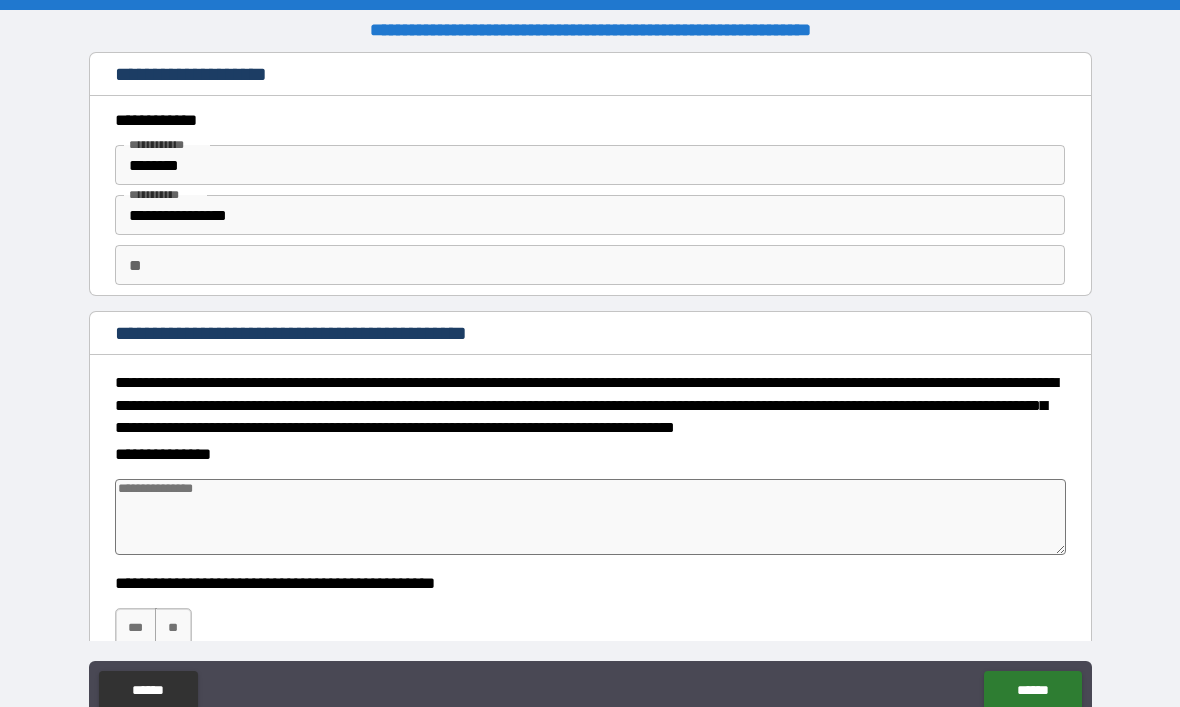 type on "*" 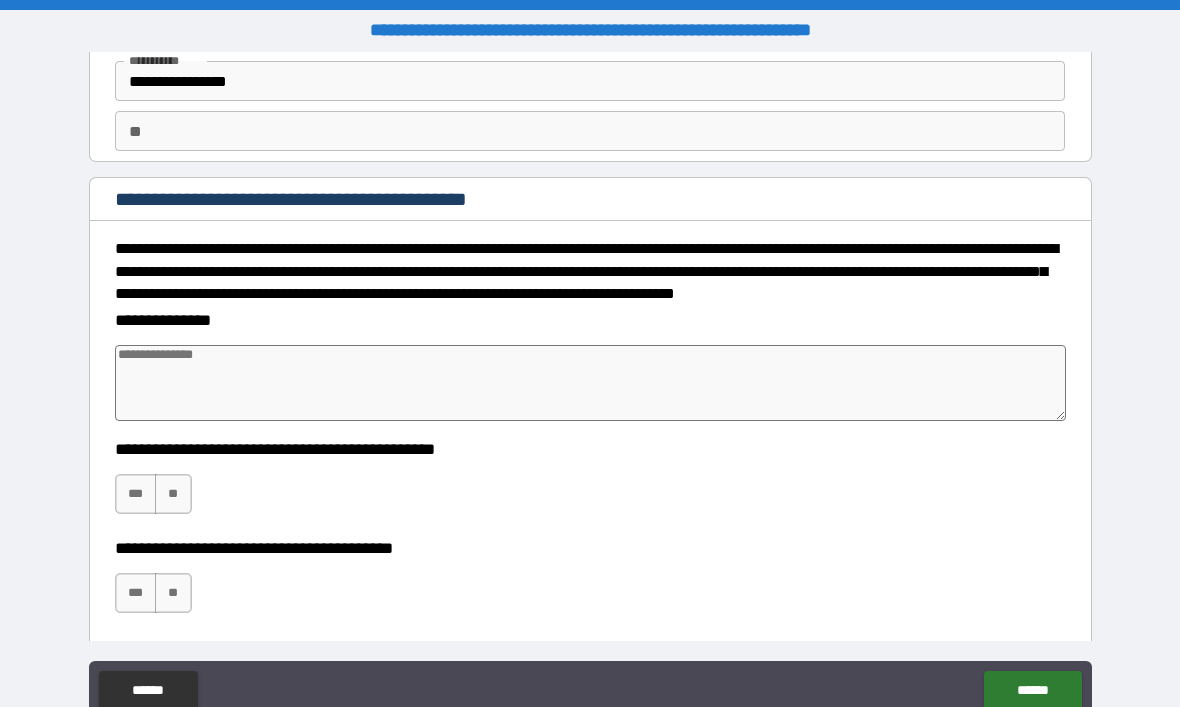 scroll, scrollTop: 281, scrollLeft: 0, axis: vertical 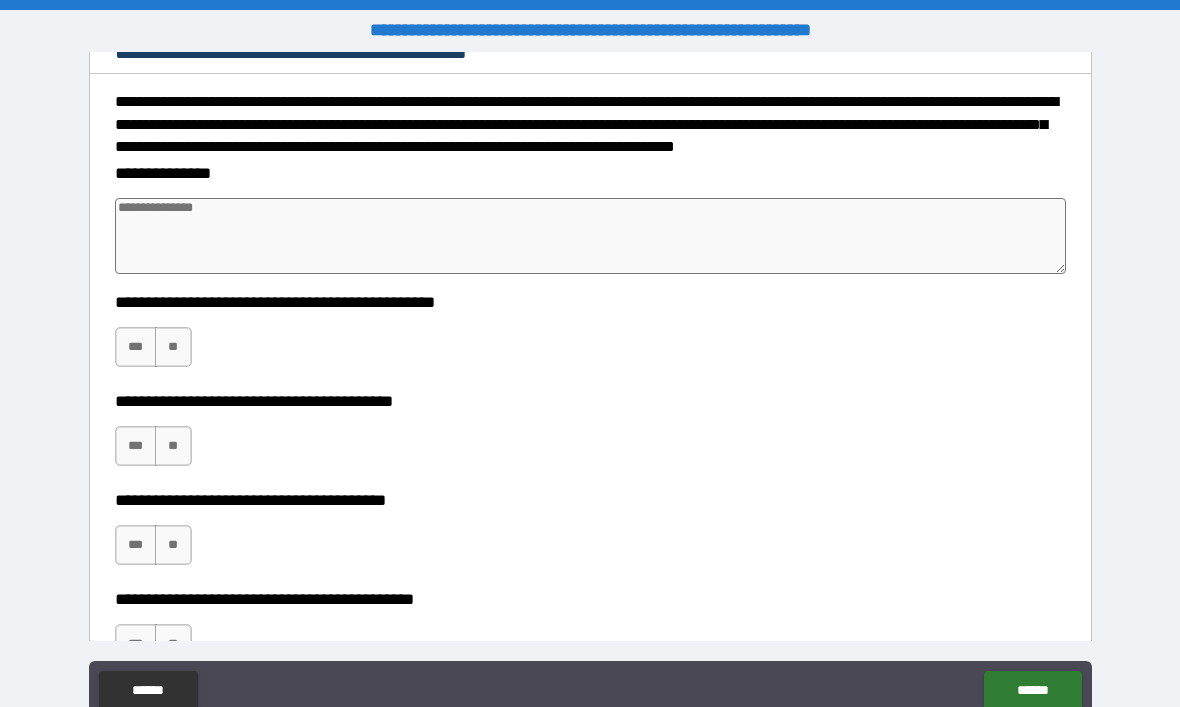 click at bounding box center [591, 236] 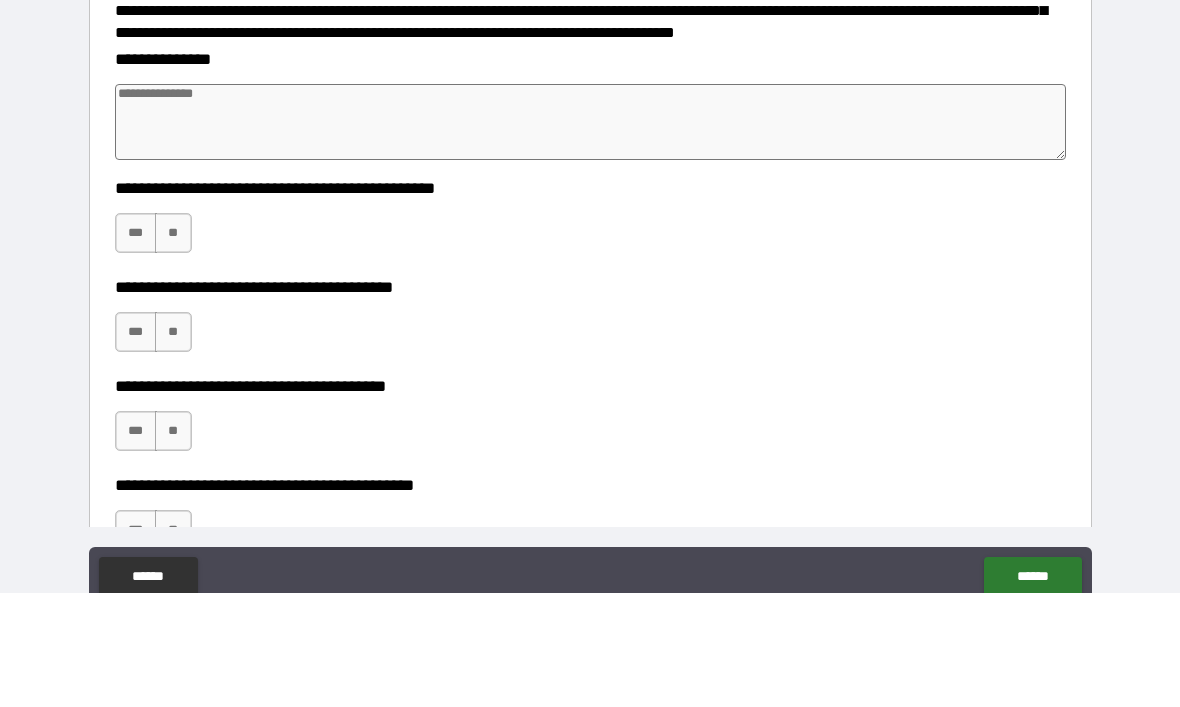 type on "*" 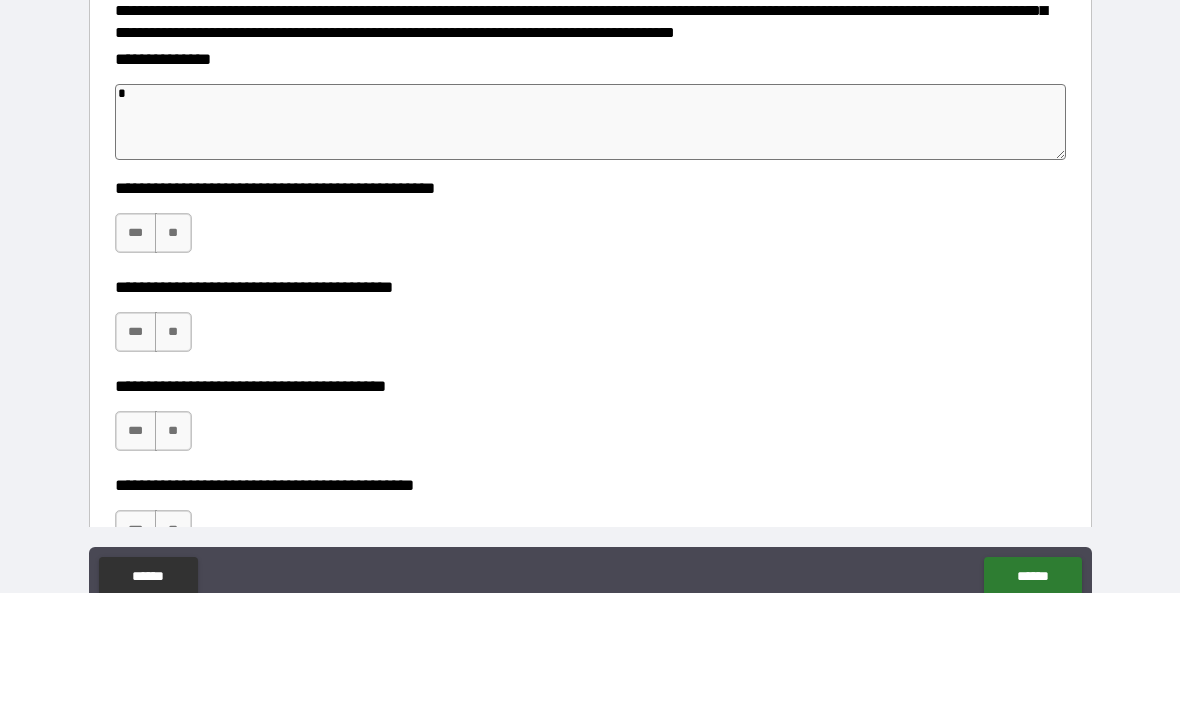 type on "*" 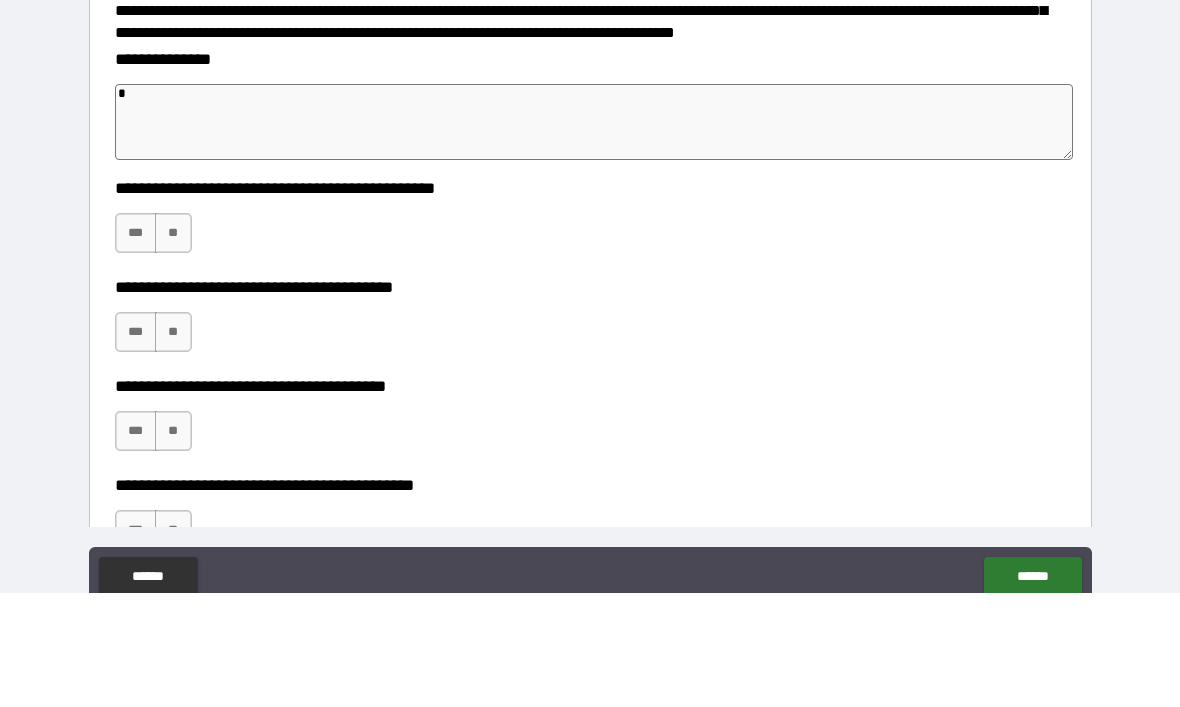 type on "**" 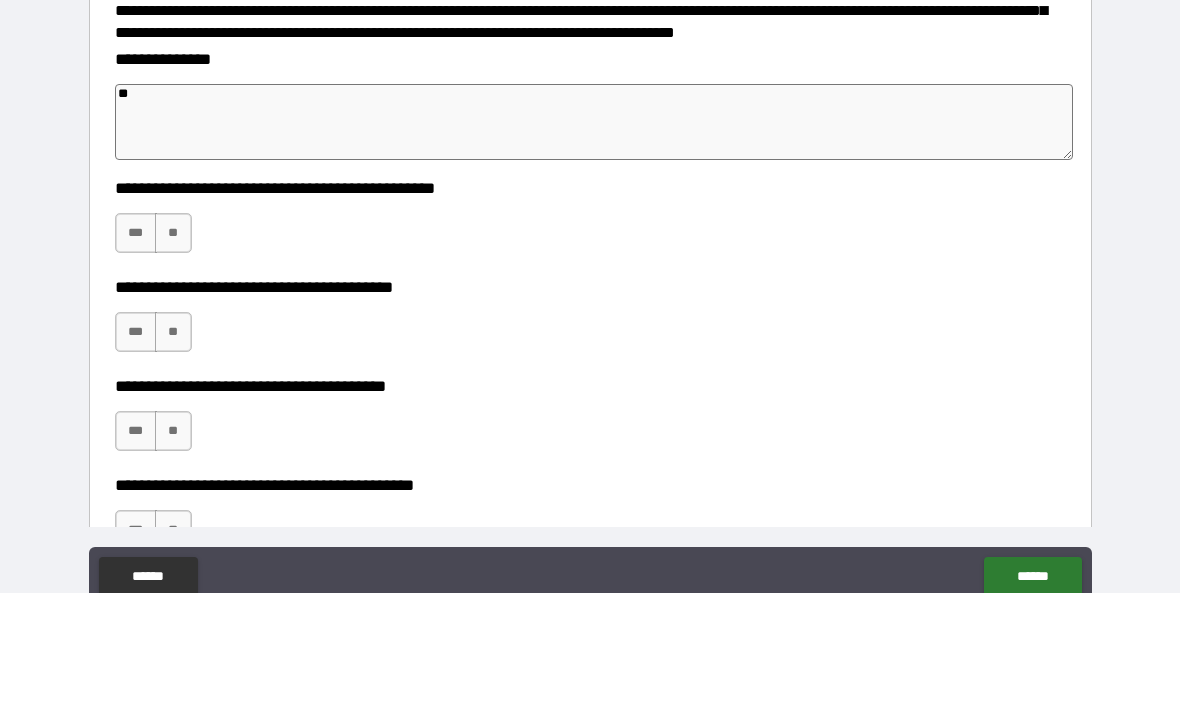 type on "*" 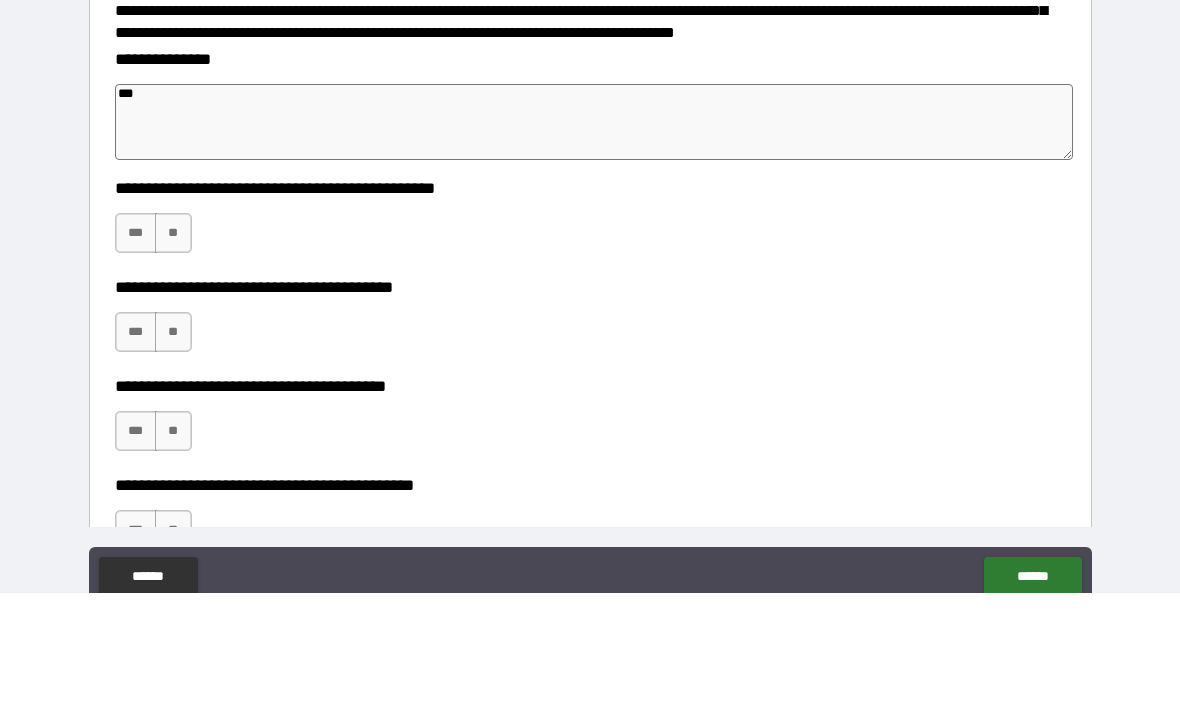type on "*" 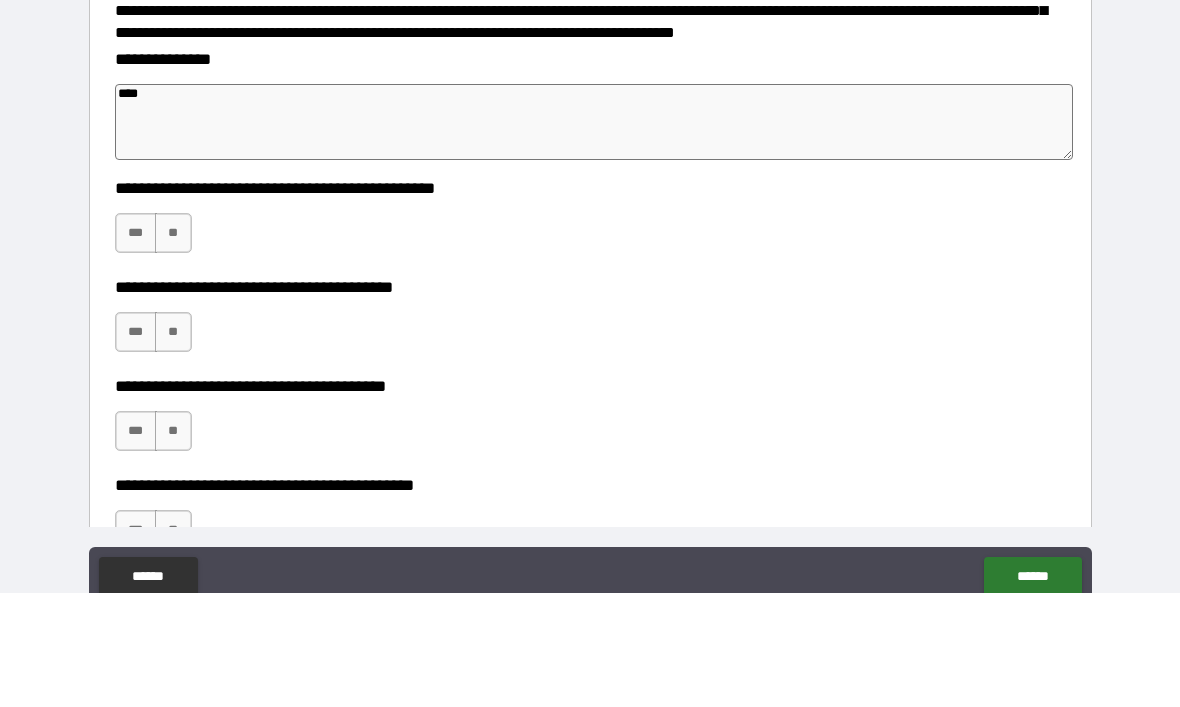 type on "*" 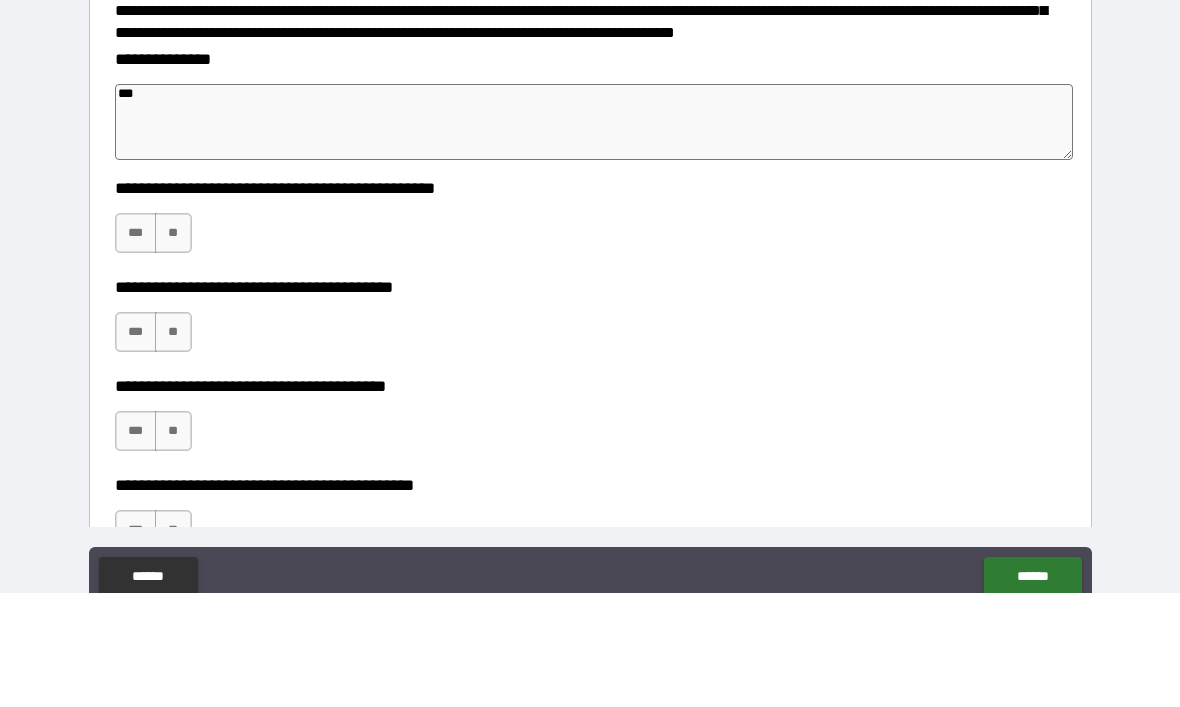 type on "*" 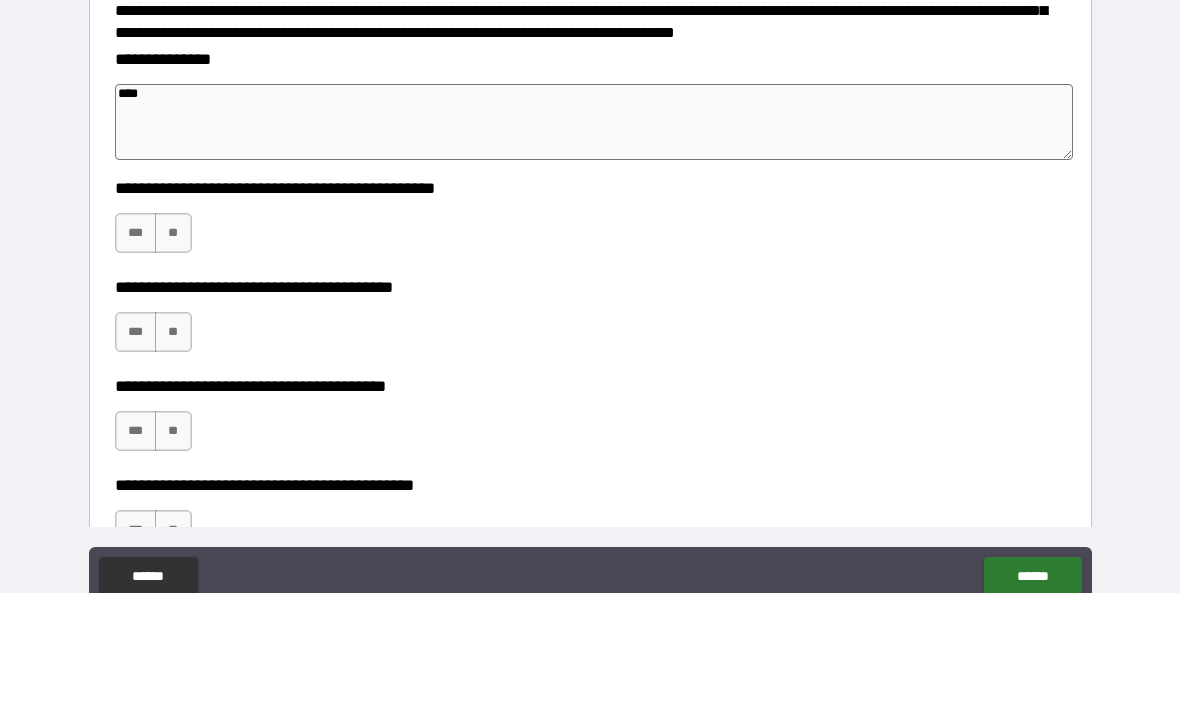 type on "*" 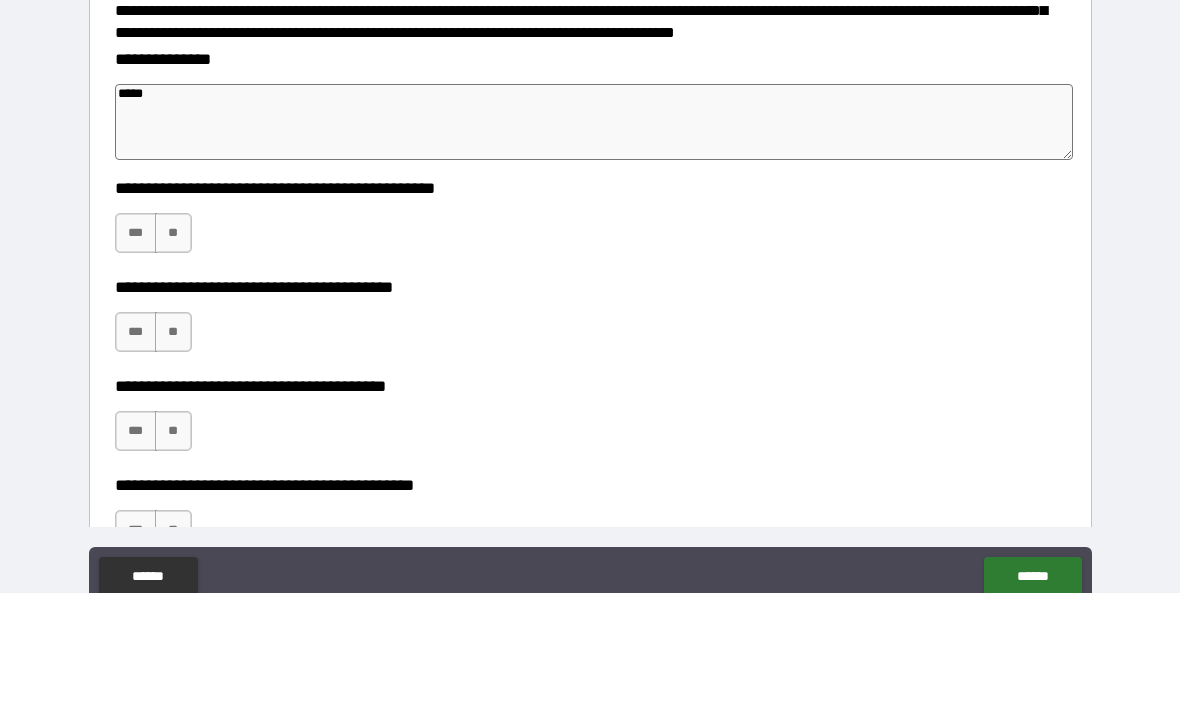 type on "*" 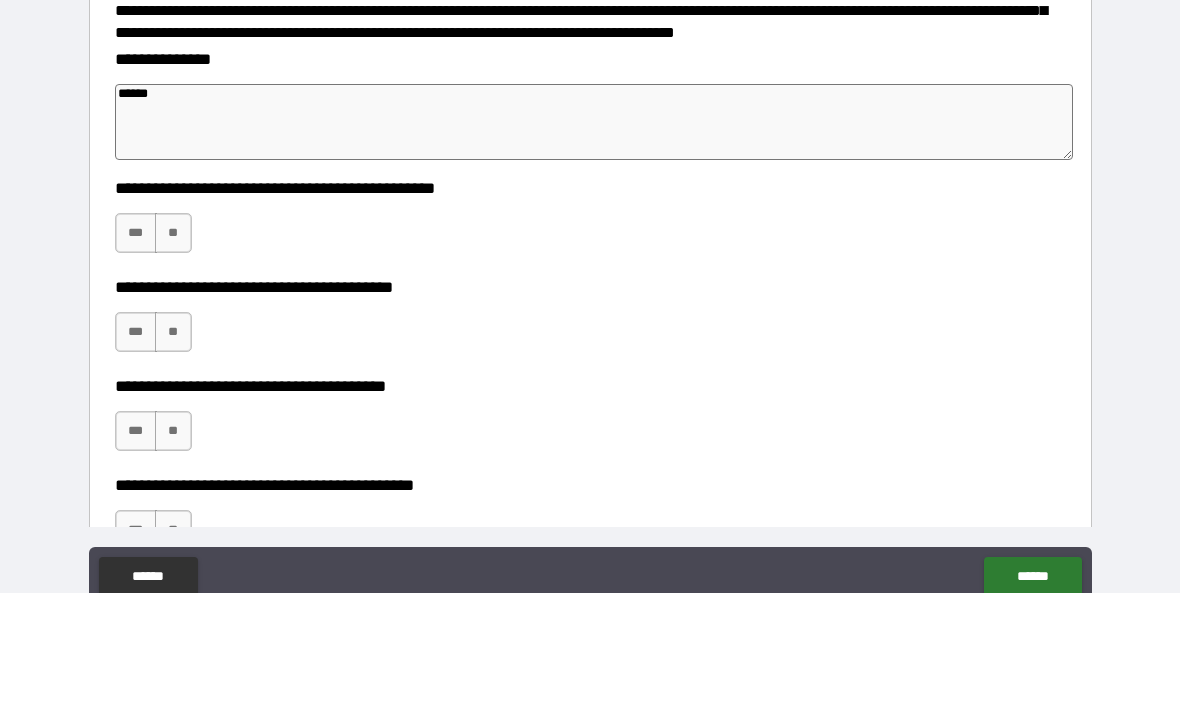 type on "*" 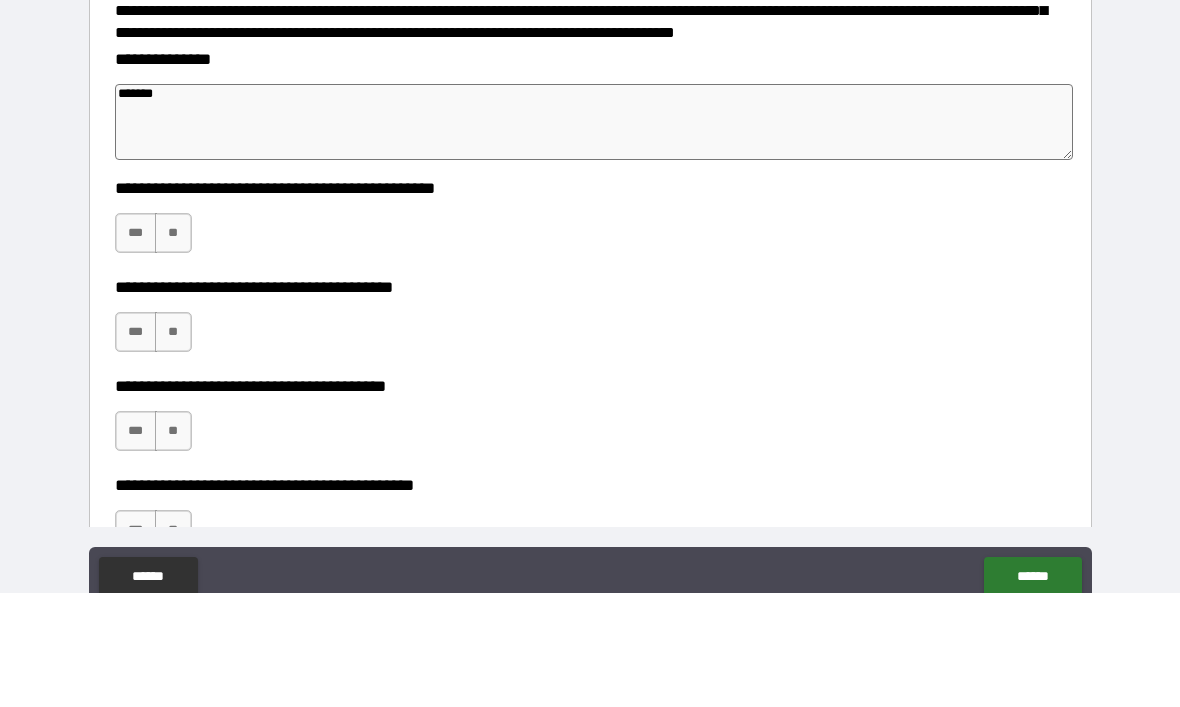 type on "*" 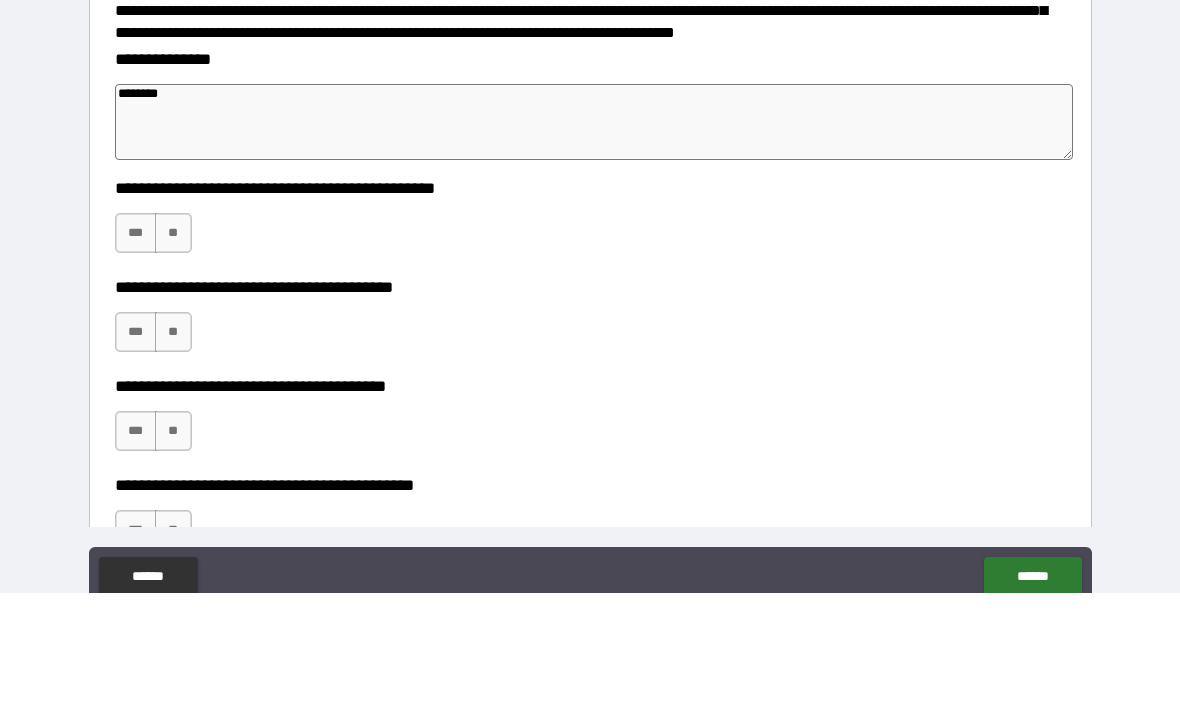 type on "*" 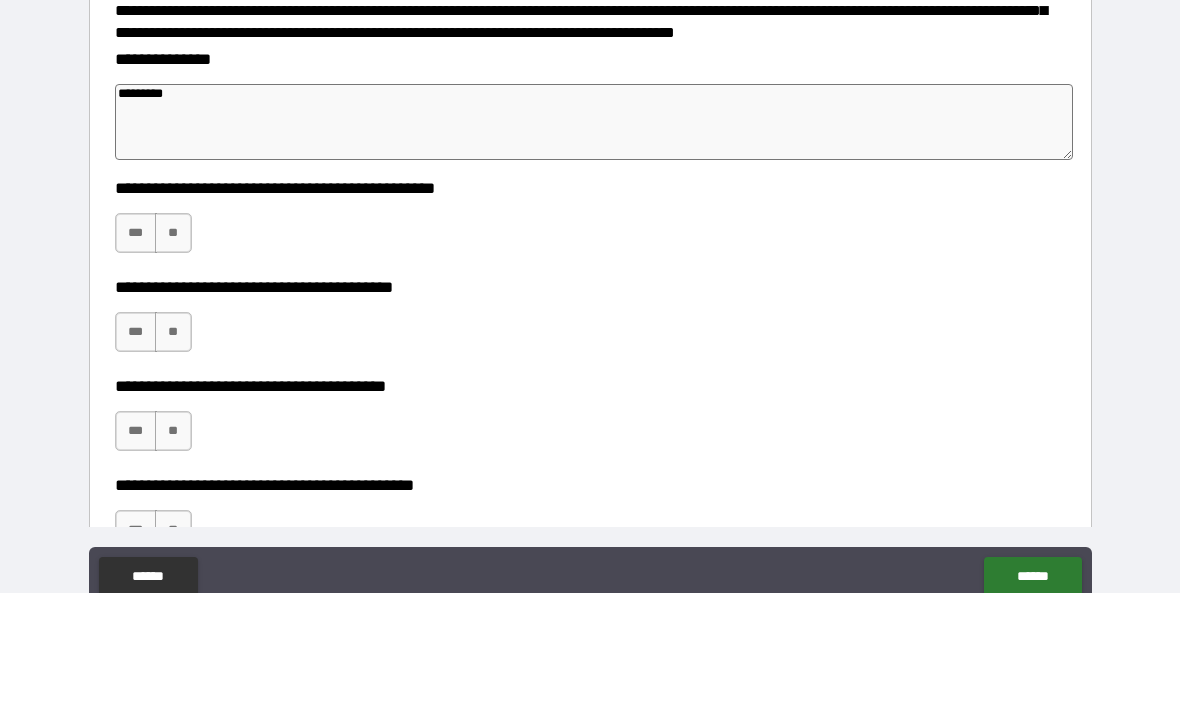 type on "*" 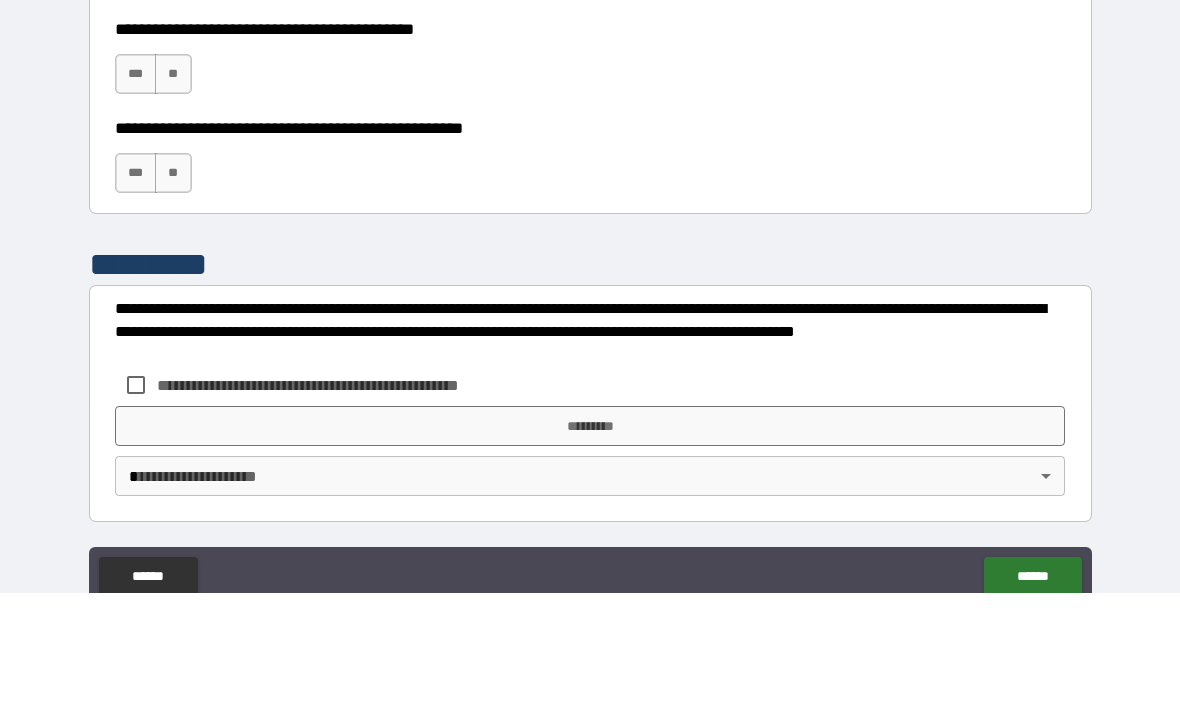 scroll, scrollTop: 757, scrollLeft: 0, axis: vertical 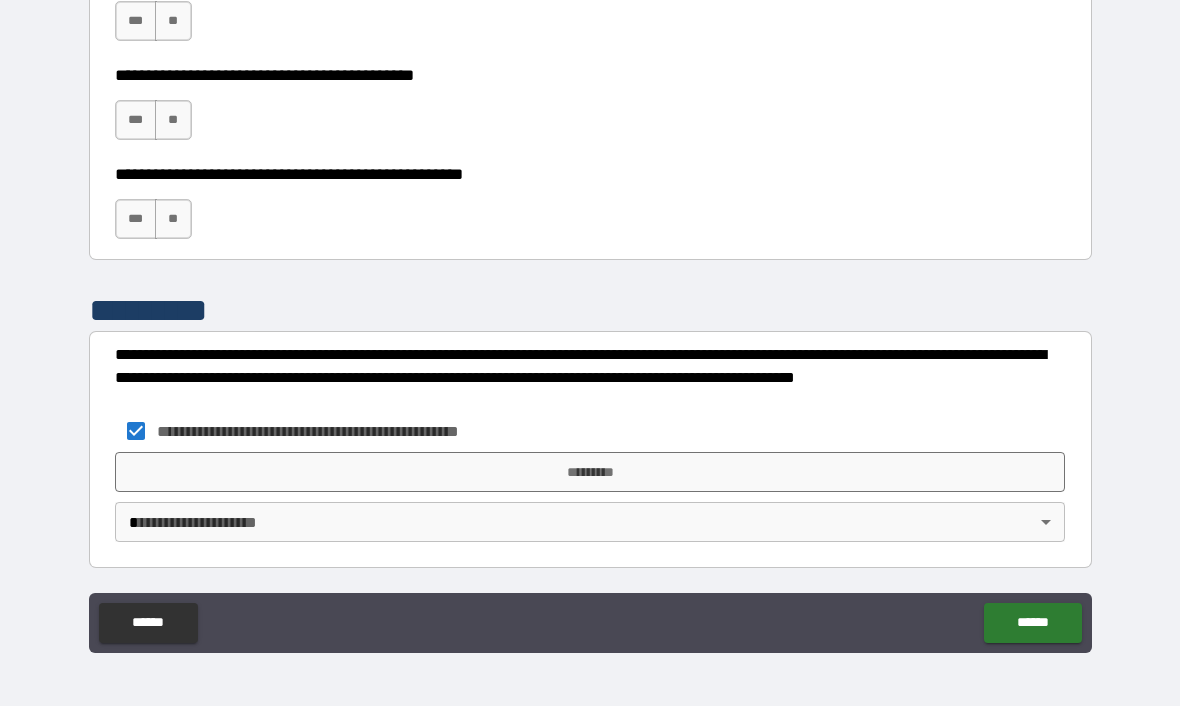 click on "**********" at bounding box center [590, 320] 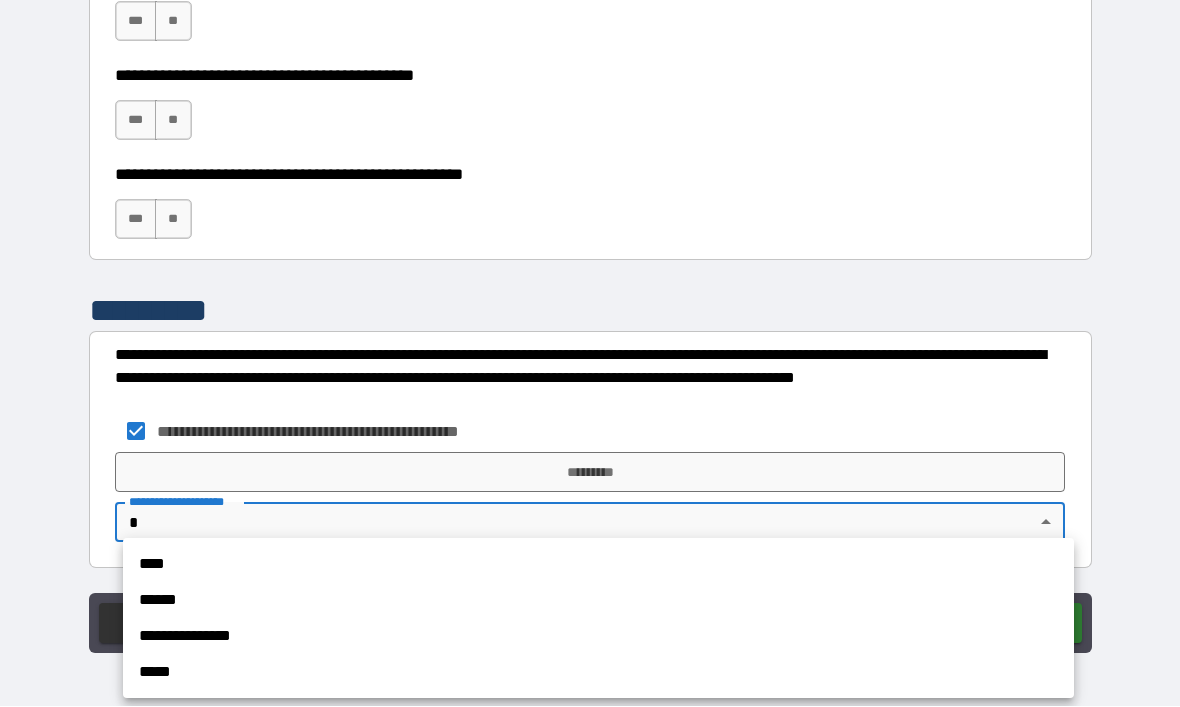 click on "****" at bounding box center (598, 565) 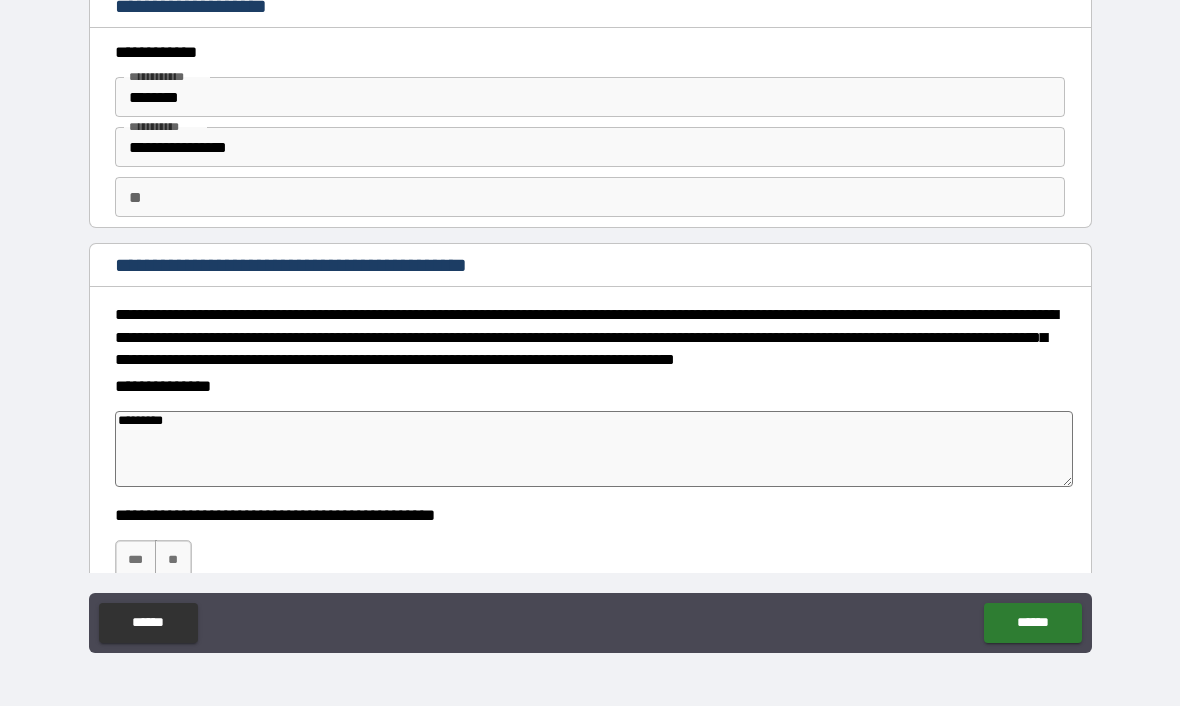 scroll, scrollTop: 0, scrollLeft: 0, axis: both 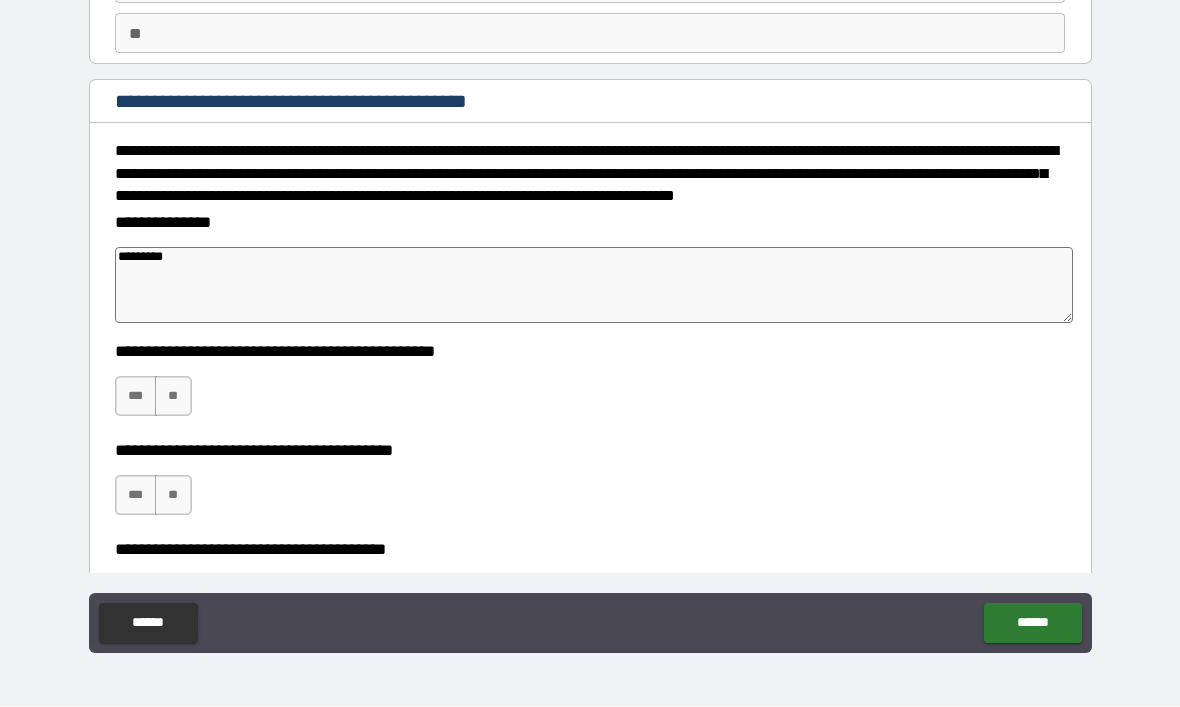 click on "***" at bounding box center [136, 397] 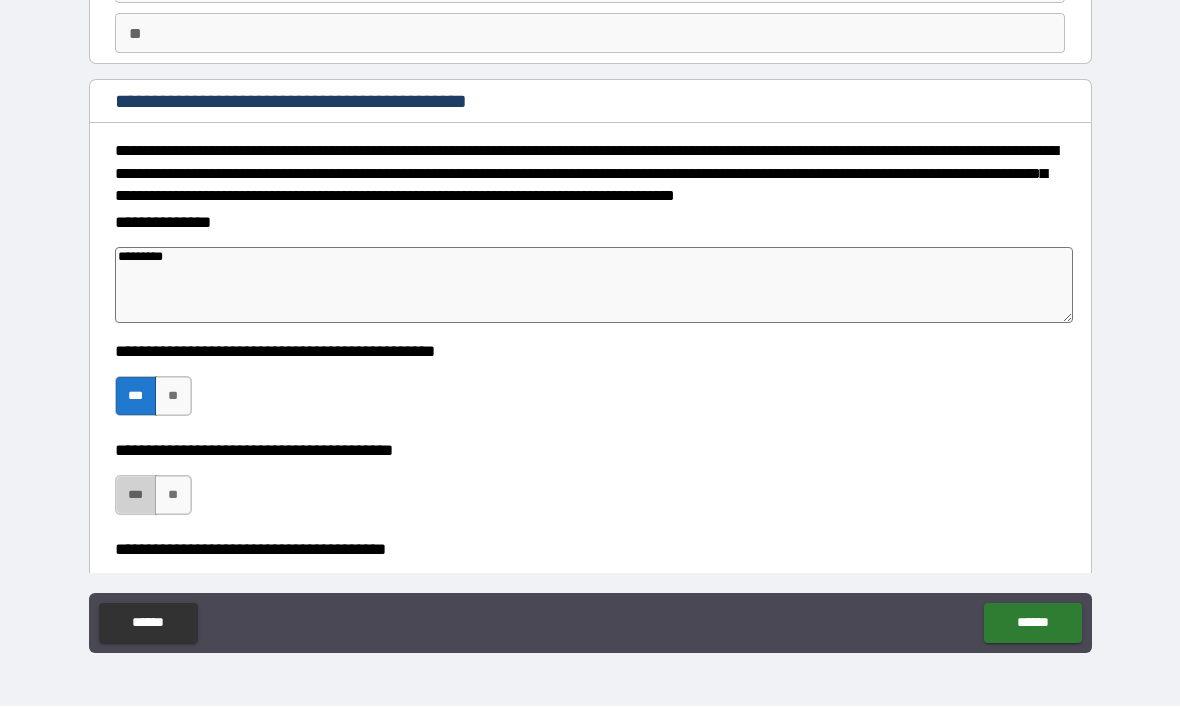 click on "***" at bounding box center (136, 496) 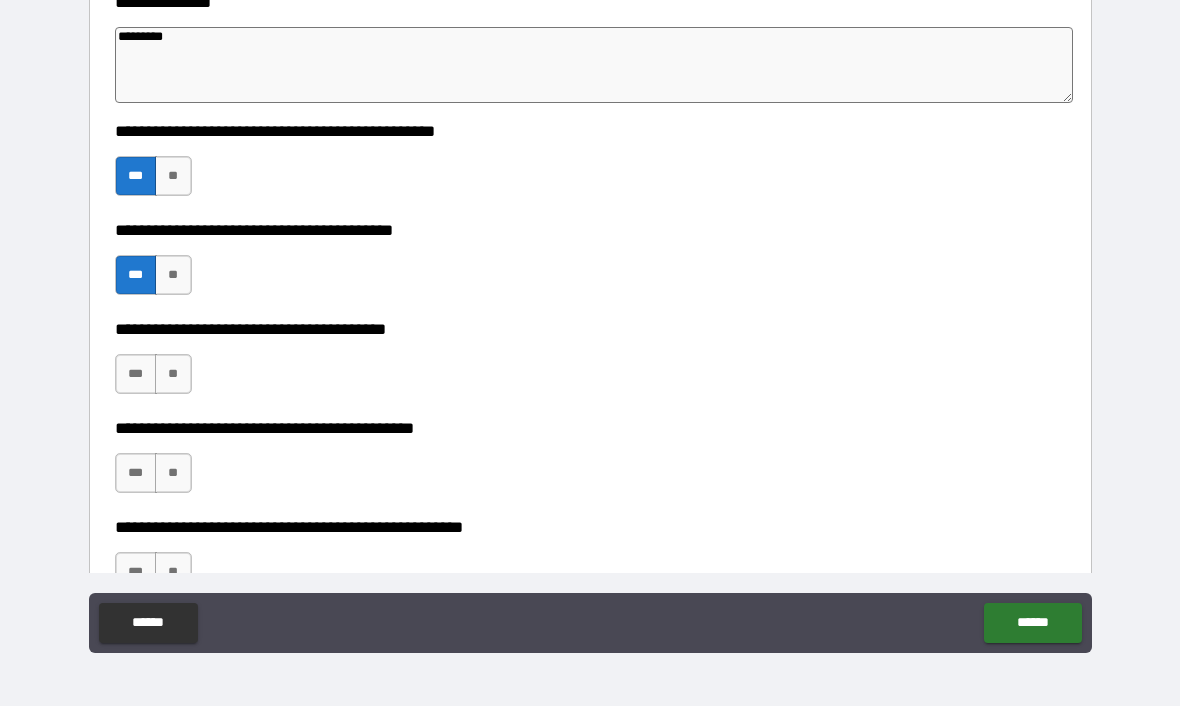 scroll, scrollTop: 398, scrollLeft: 0, axis: vertical 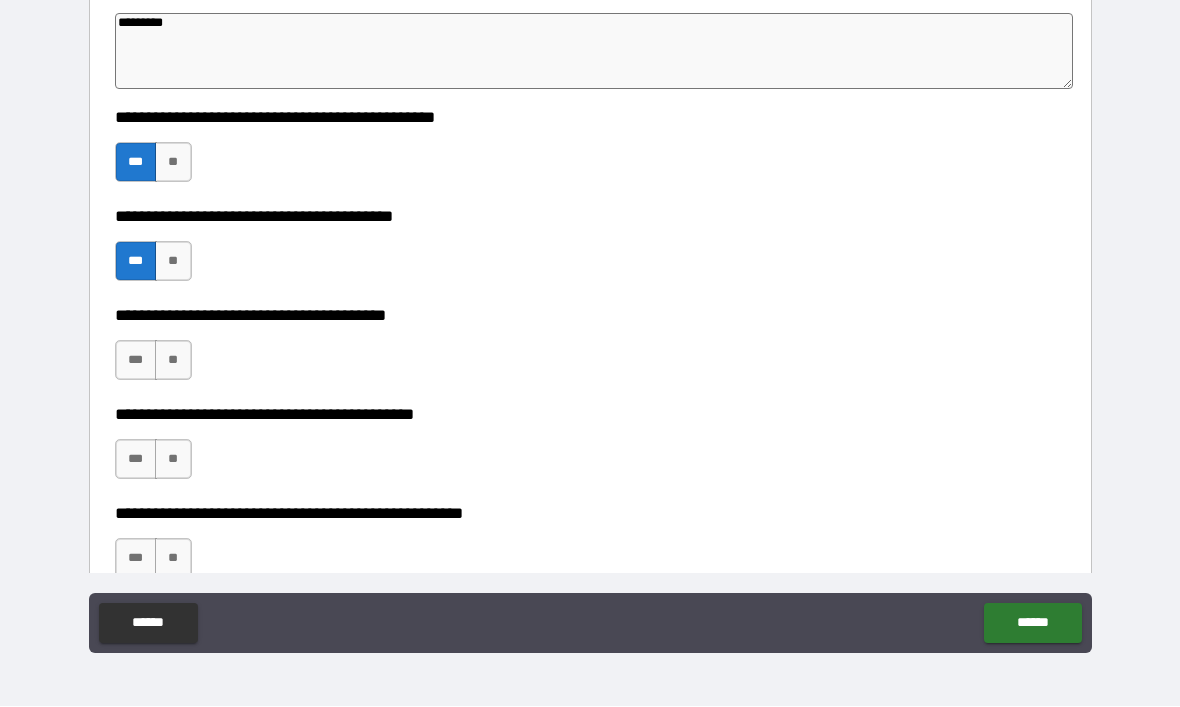 click on "***" at bounding box center [136, 361] 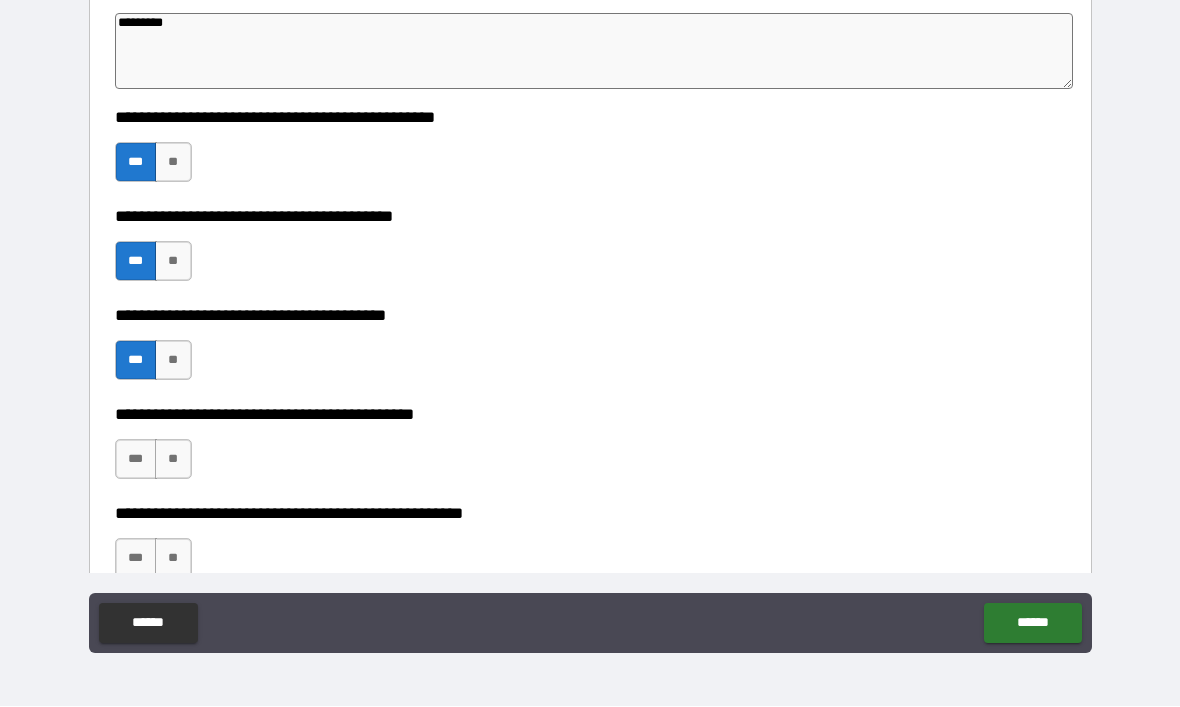 click on "***" at bounding box center [136, 460] 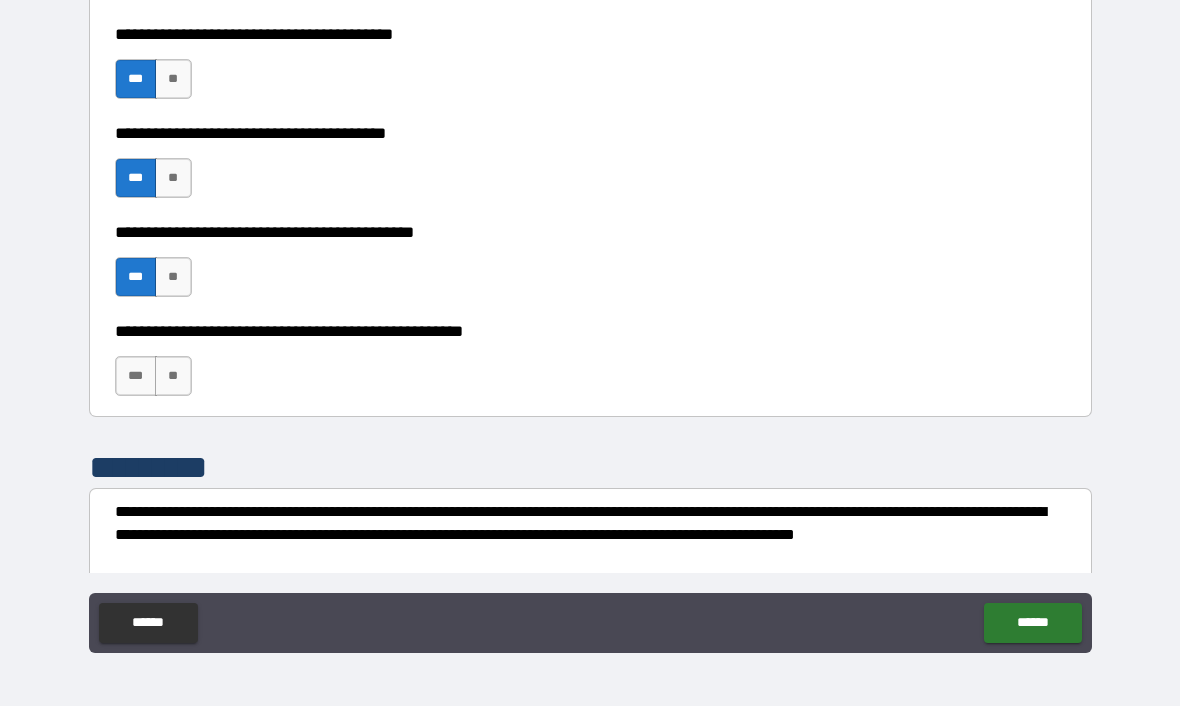 scroll, scrollTop: 587, scrollLeft: 0, axis: vertical 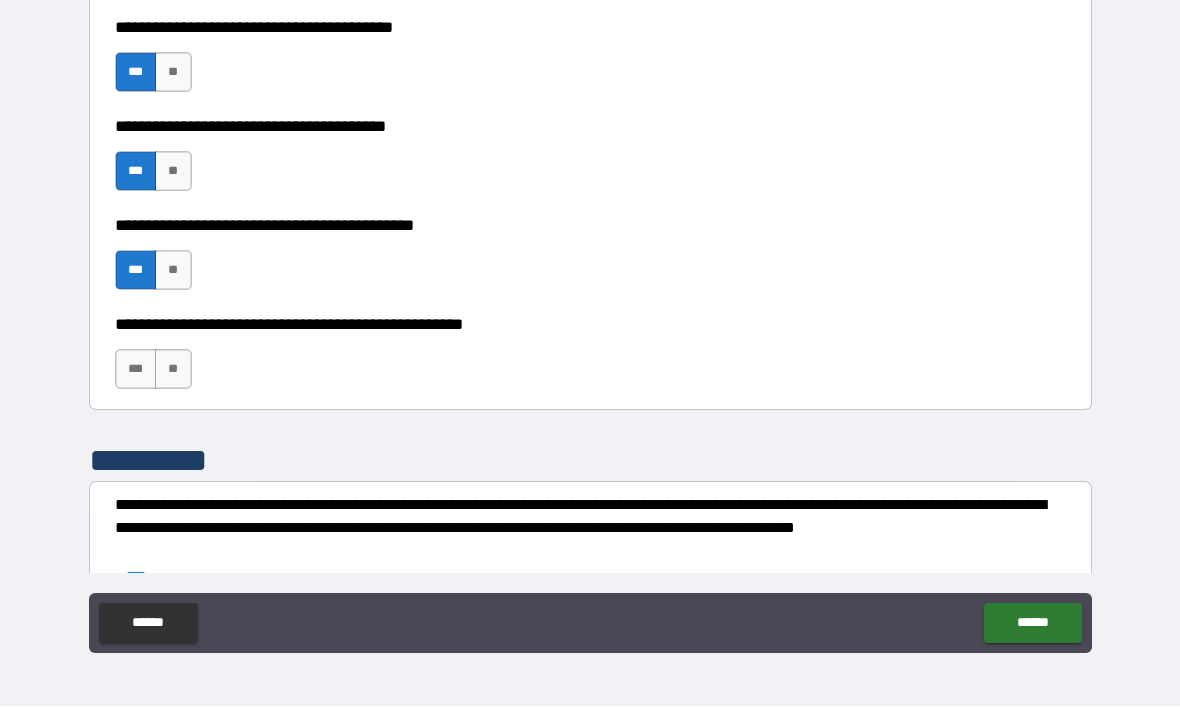 click on "***" at bounding box center [136, 370] 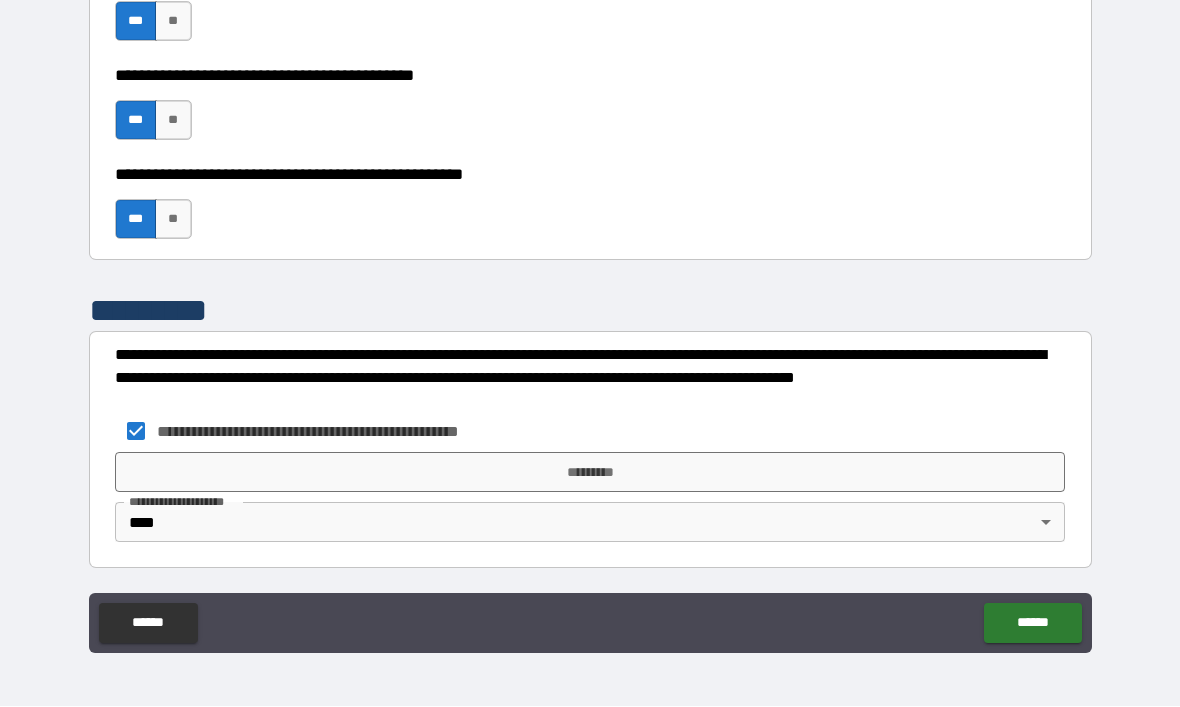 scroll, scrollTop: 757, scrollLeft: 0, axis: vertical 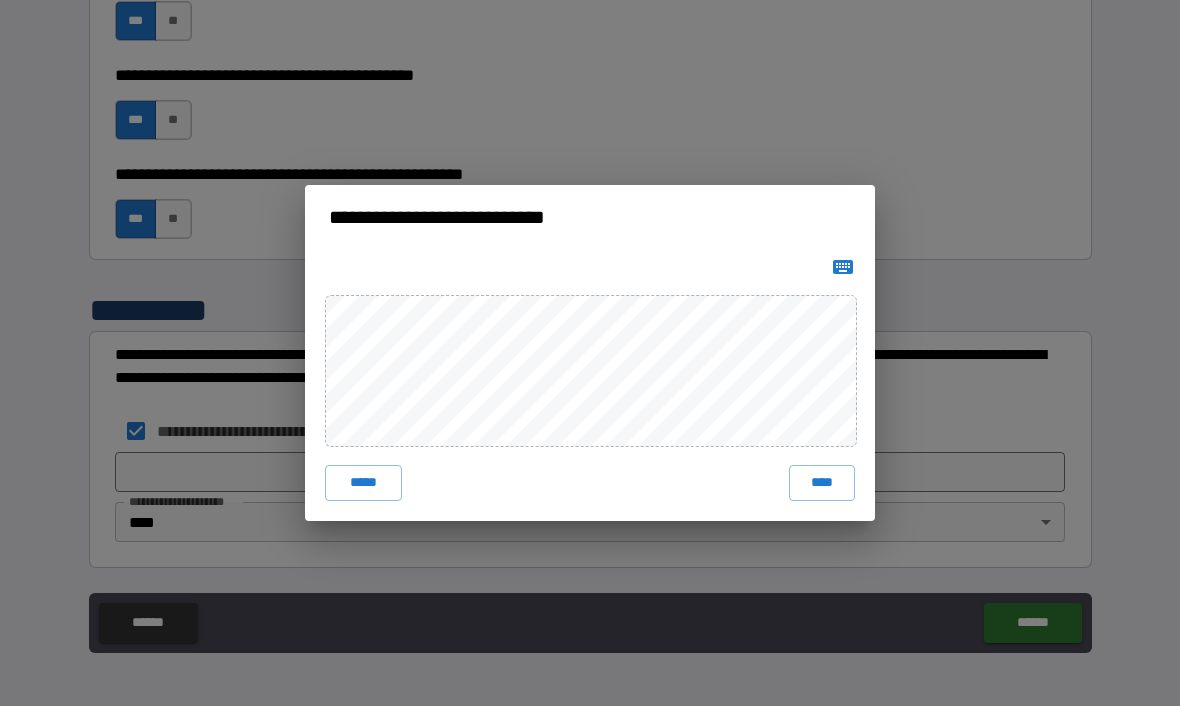 click on "****" at bounding box center [822, 484] 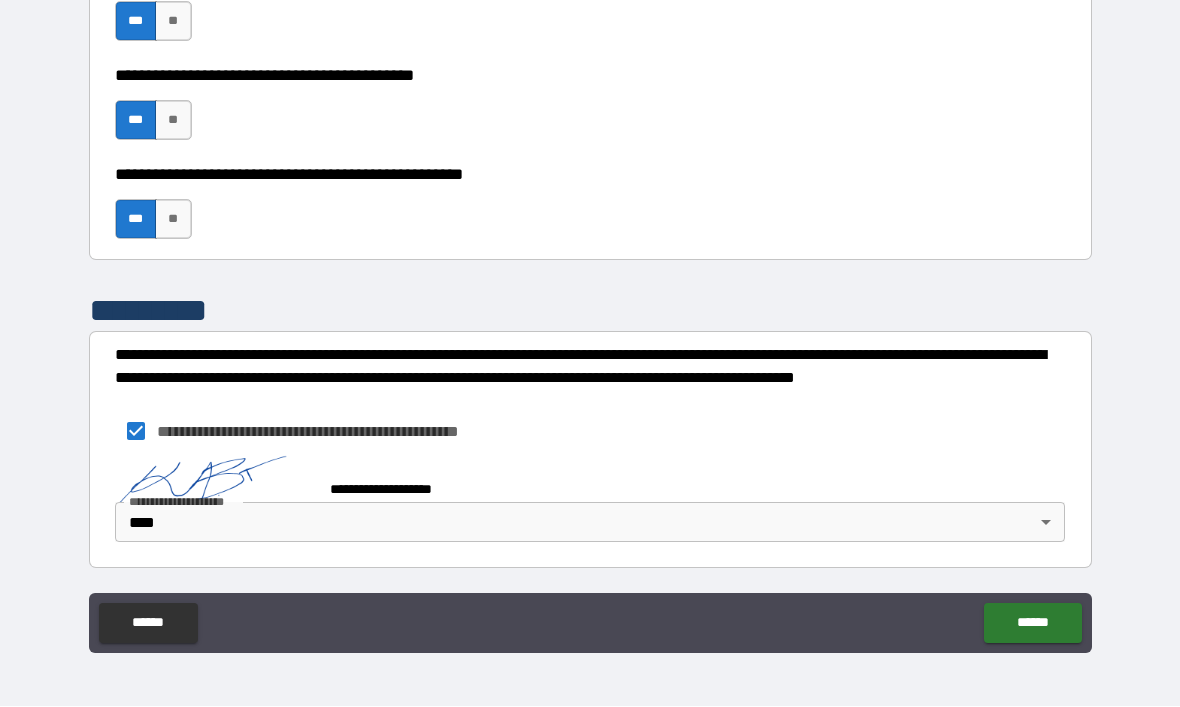 scroll, scrollTop: 747, scrollLeft: 0, axis: vertical 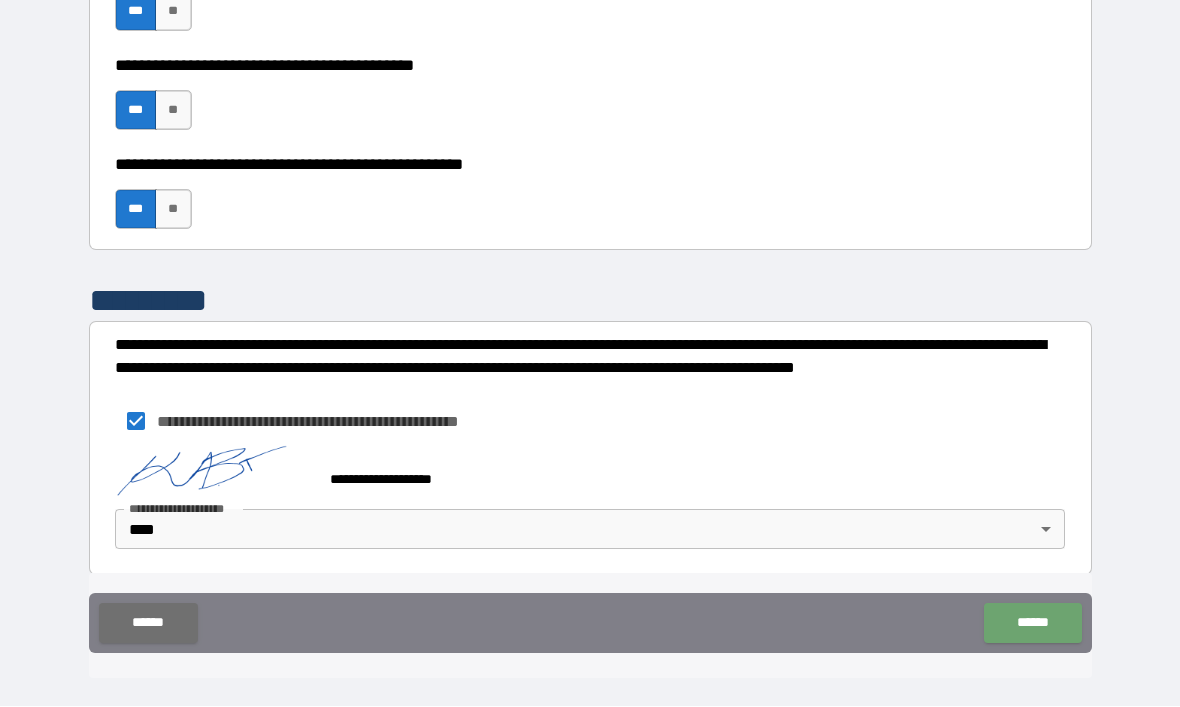 click on "******" at bounding box center [1032, 624] 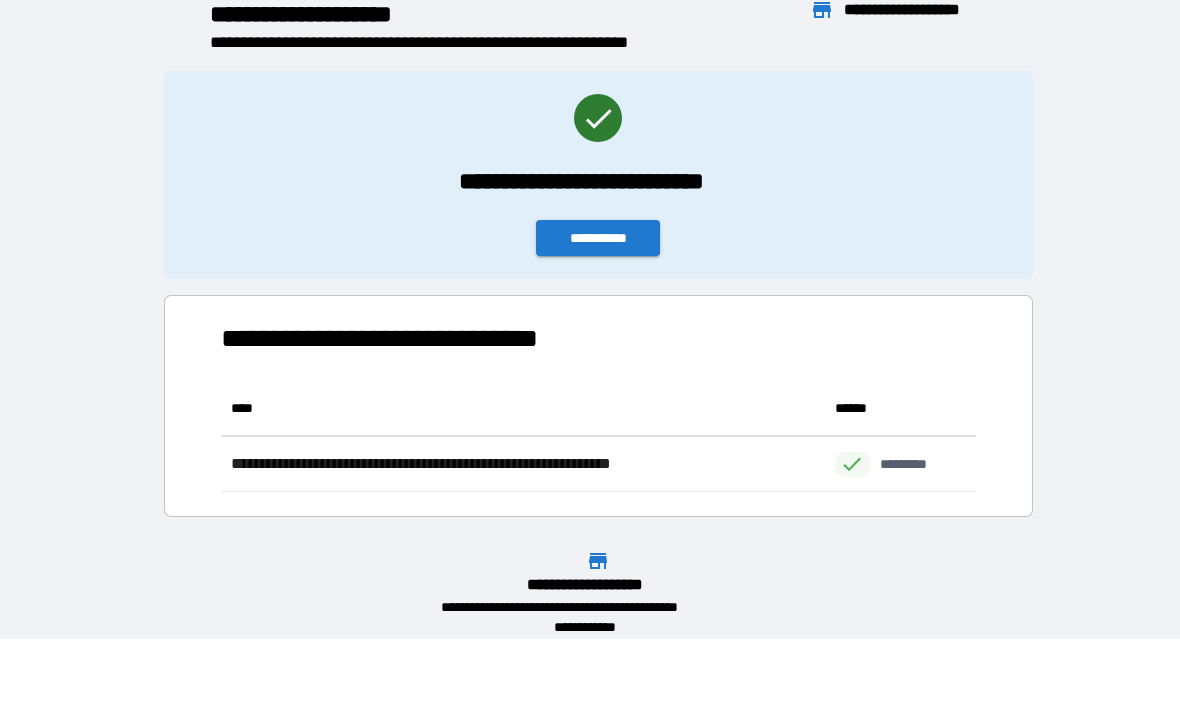 scroll, scrollTop: 111, scrollLeft: 755, axis: both 